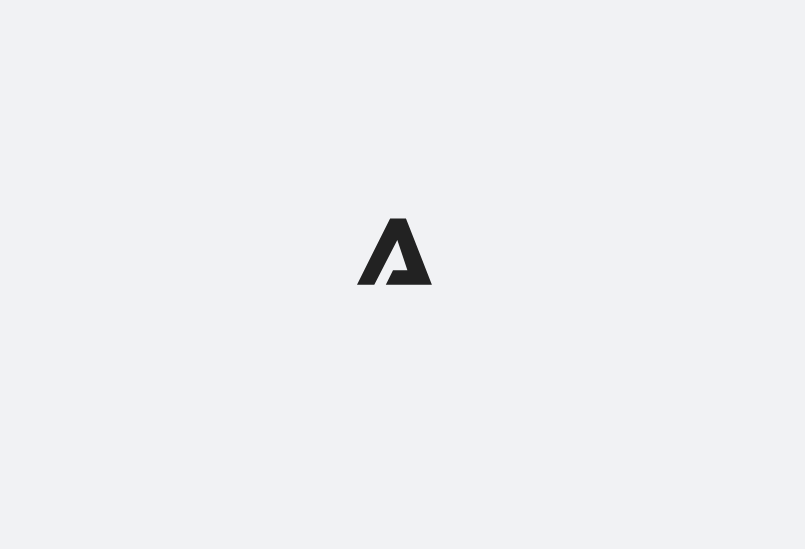scroll, scrollTop: 0, scrollLeft: 0, axis: both 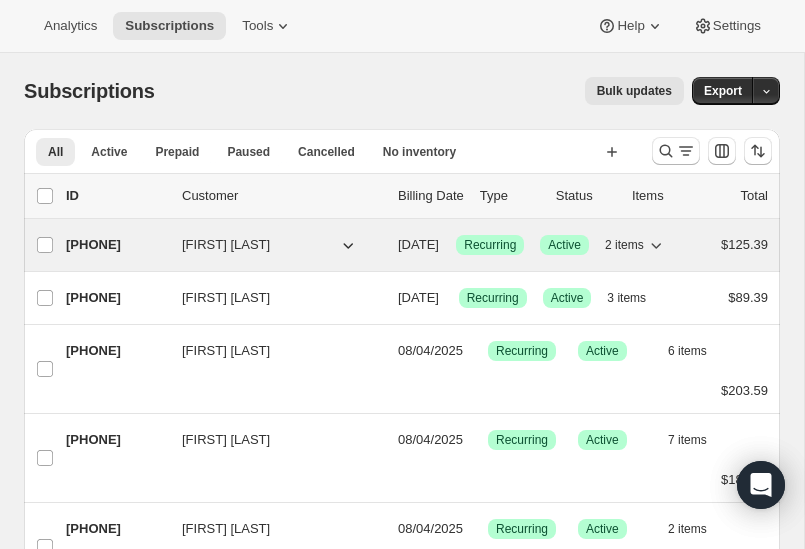 click on "[PHONE]" at bounding box center [116, 245] 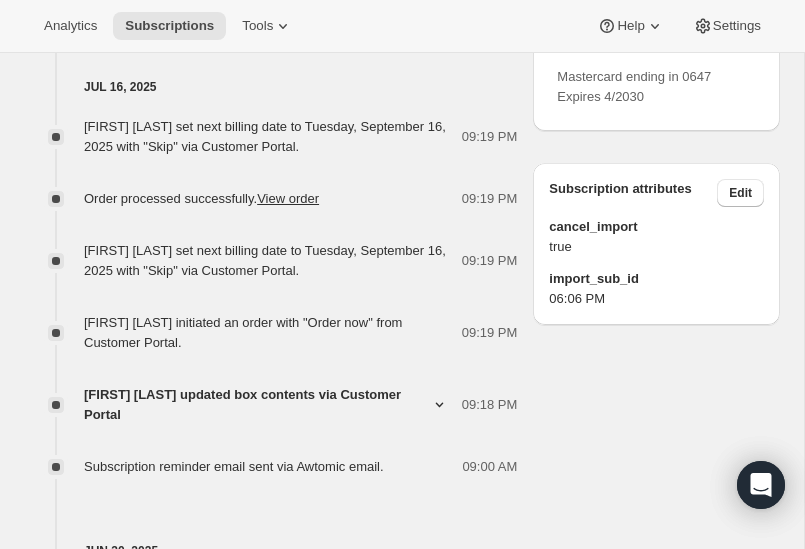 scroll, scrollTop: 1216, scrollLeft: 0, axis: vertical 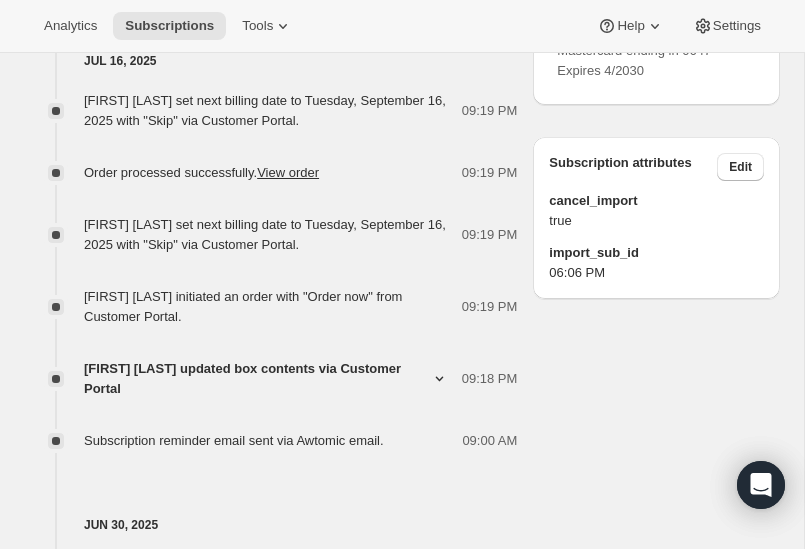 click on "Load more events in timeline" at bounding box center [271, 1019] 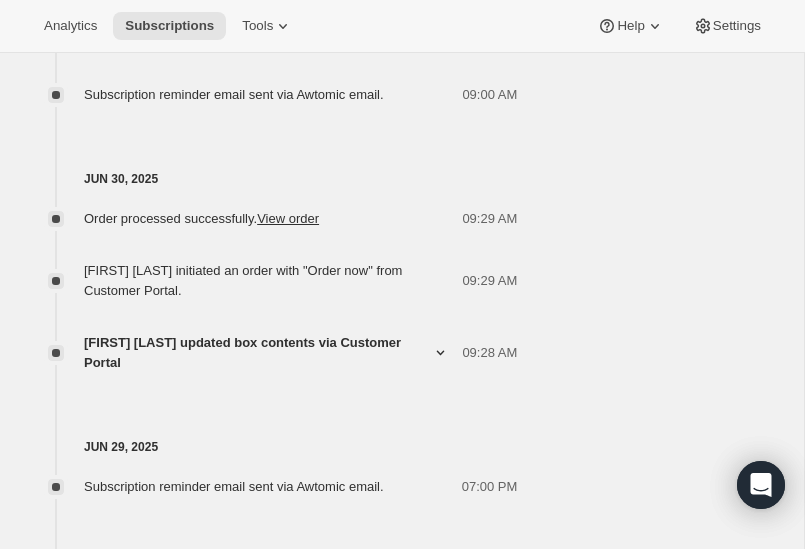 scroll, scrollTop: 1786, scrollLeft: 0, axis: vertical 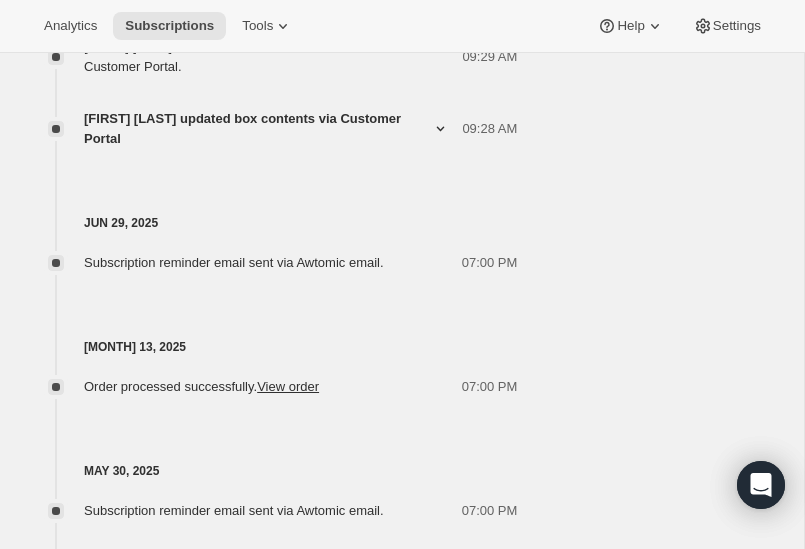 click on "Load more events in timeline" at bounding box center [271, 1069] 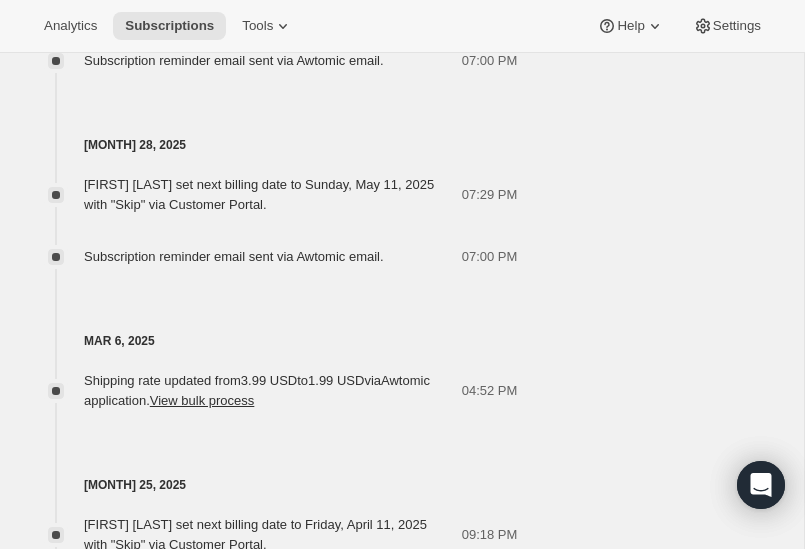 scroll, scrollTop: 2750, scrollLeft: 0, axis: vertical 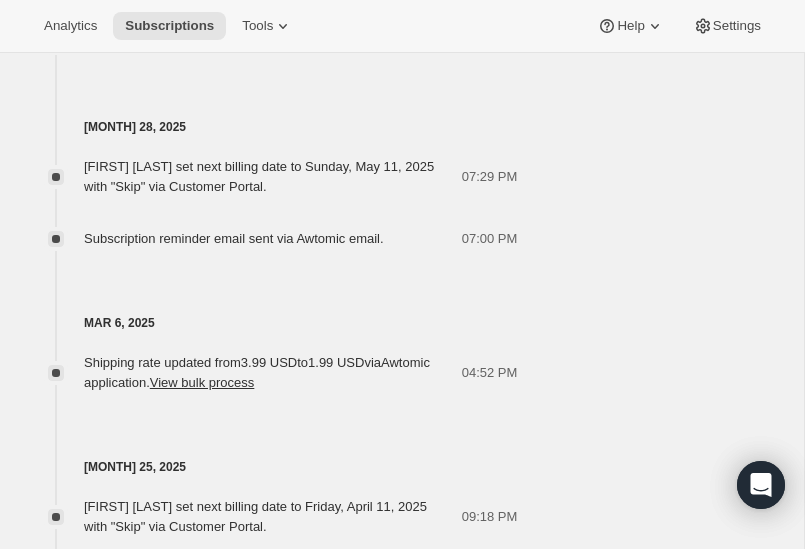 drag, startPoint x: 94, startPoint y: 365, endPoint x: 296, endPoint y: 365, distance: 202 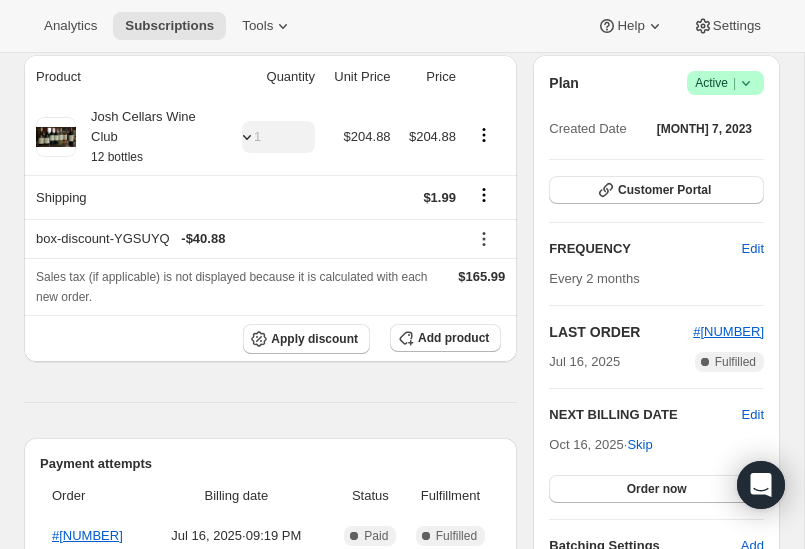 scroll, scrollTop: 0, scrollLeft: 0, axis: both 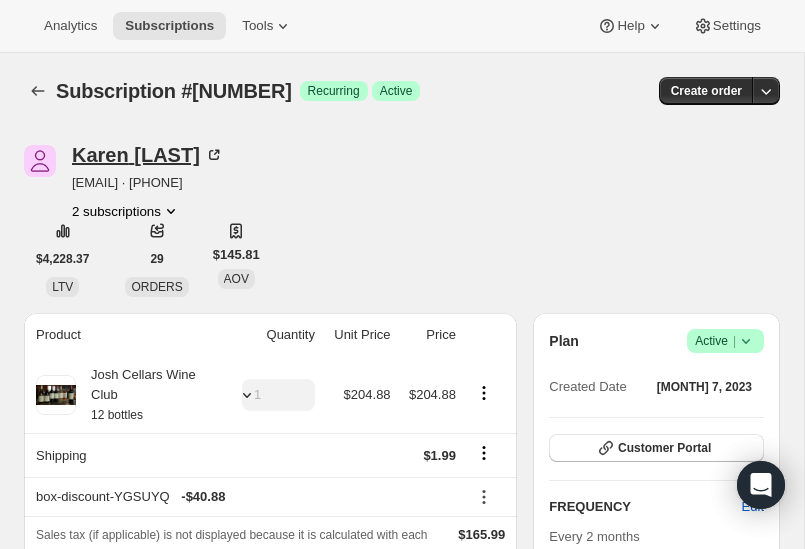 click on "Karen   Cather" at bounding box center [148, 155] 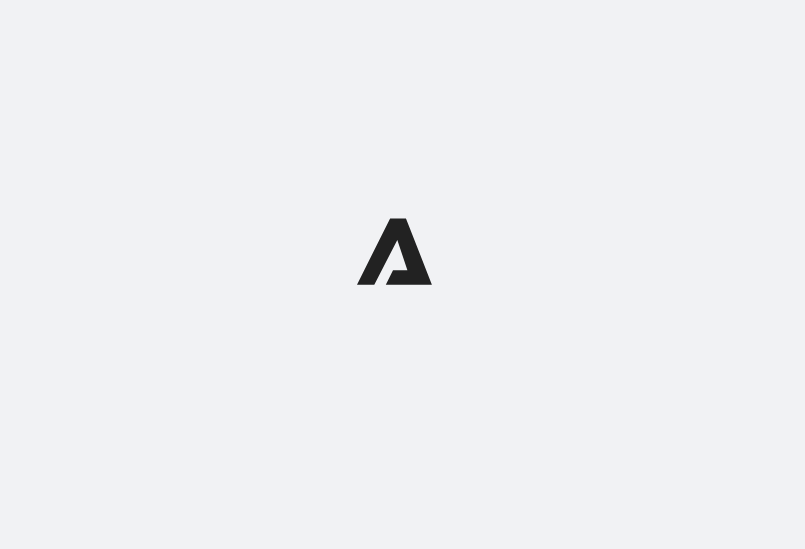 scroll, scrollTop: 0, scrollLeft: 0, axis: both 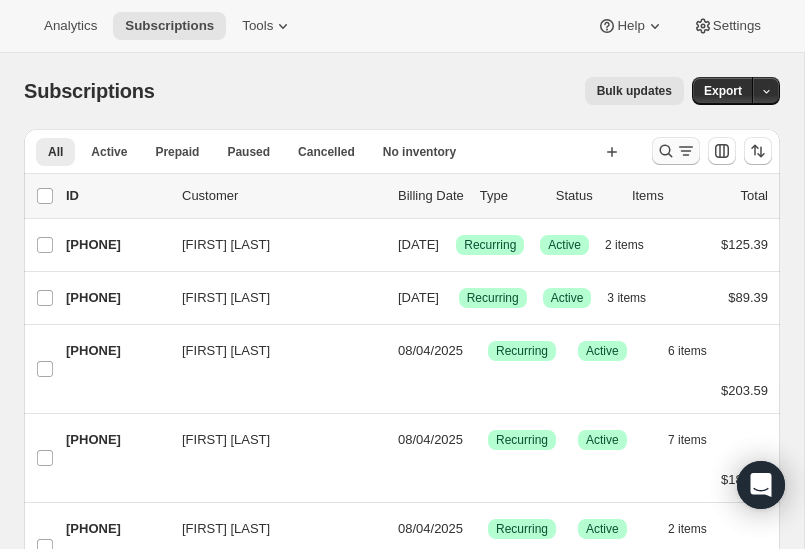 click 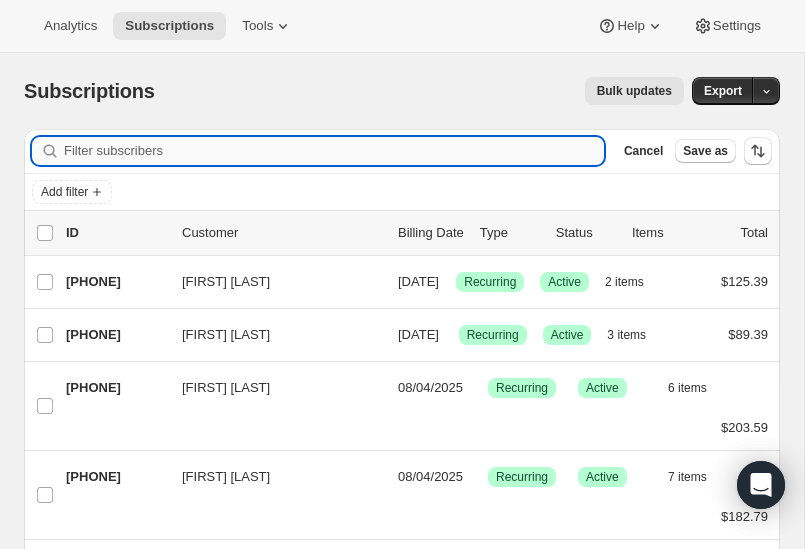 click on "Filter subscribers" at bounding box center (334, 151) 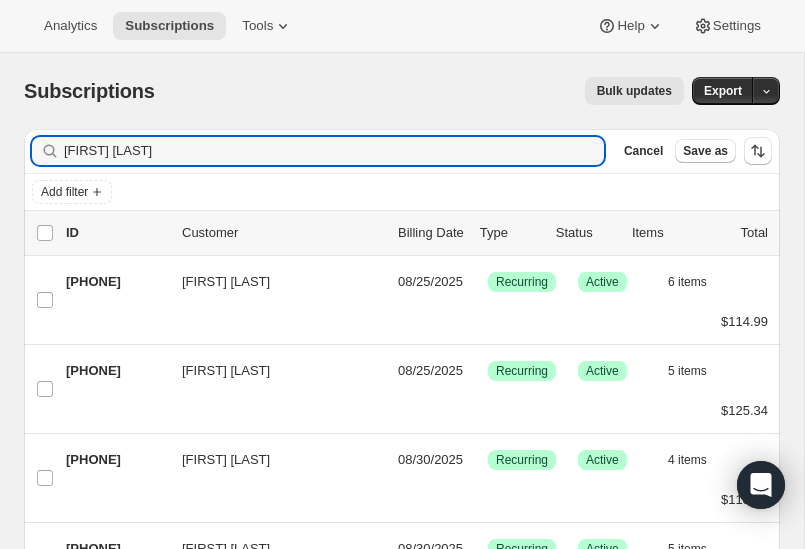 type on "christopher bau" 